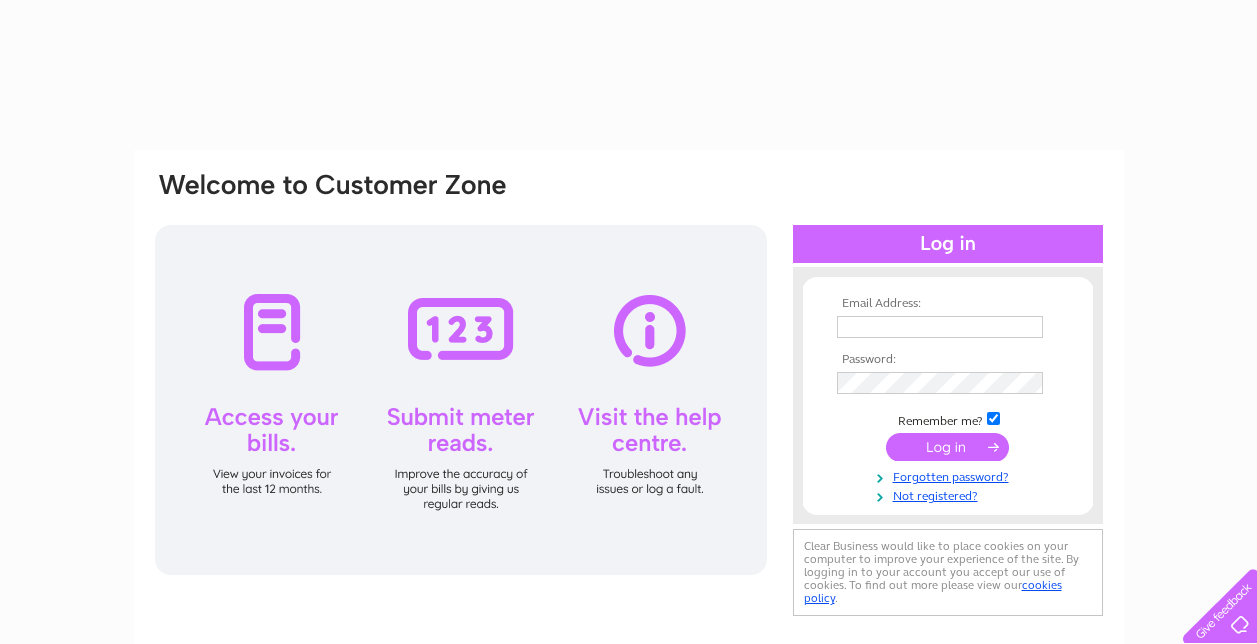 scroll, scrollTop: 0, scrollLeft: 0, axis: both 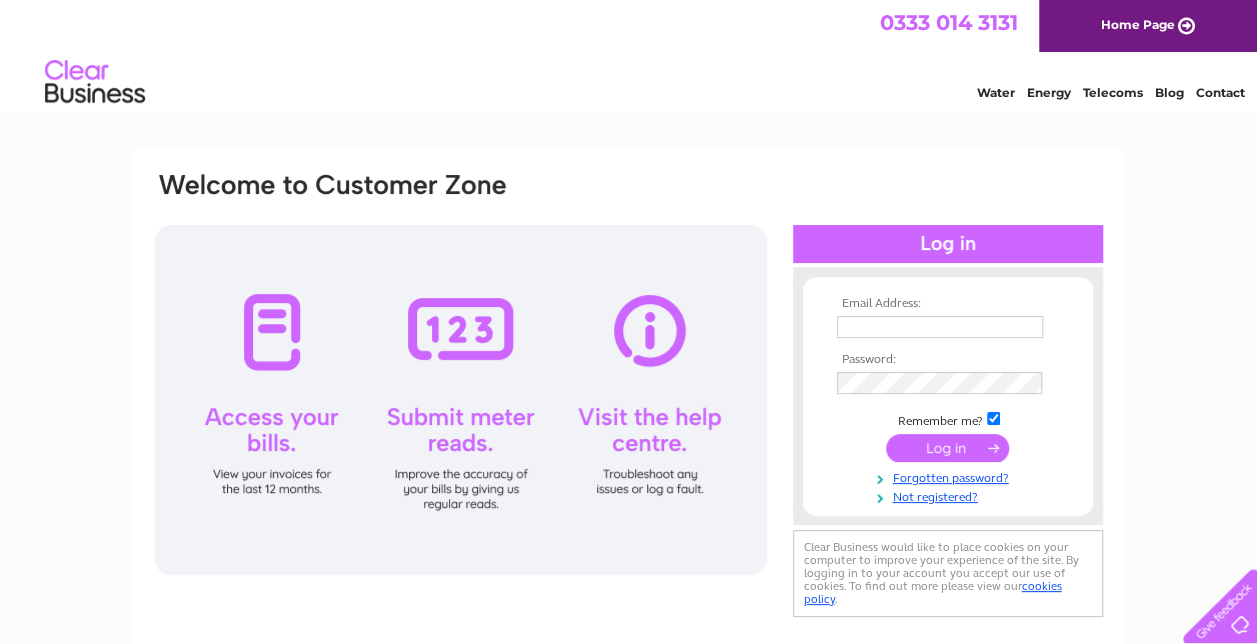 click at bounding box center [940, 327] 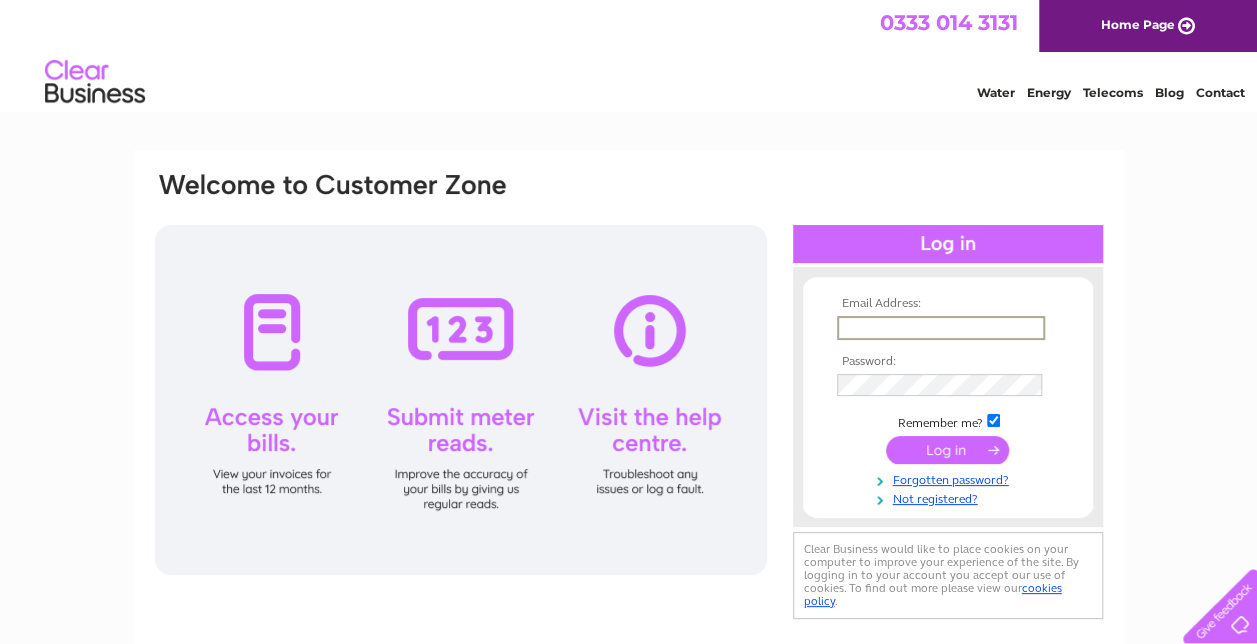 paste on "invoicing@example.com" 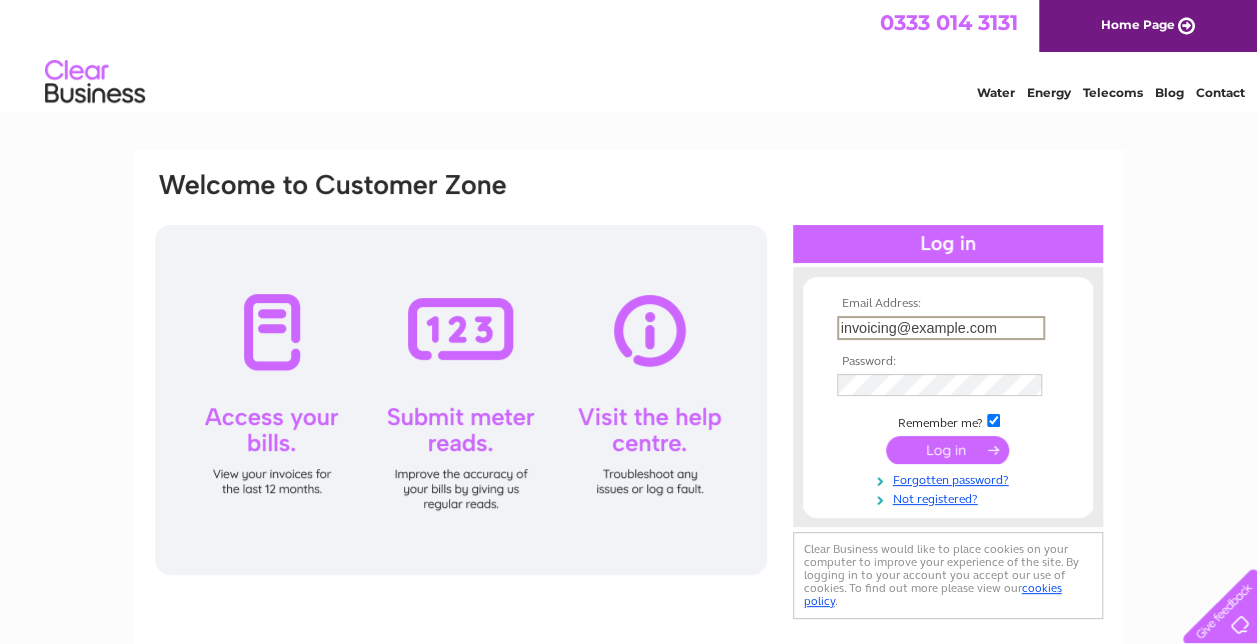 type on "invoicing@example.com" 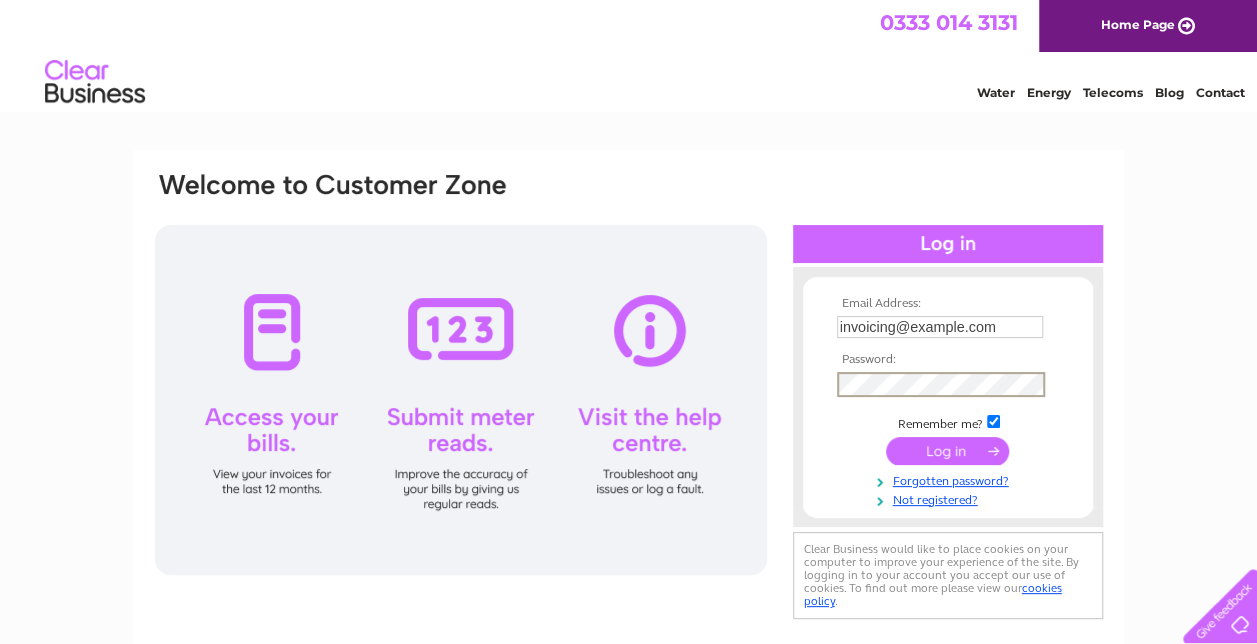 click at bounding box center (947, 451) 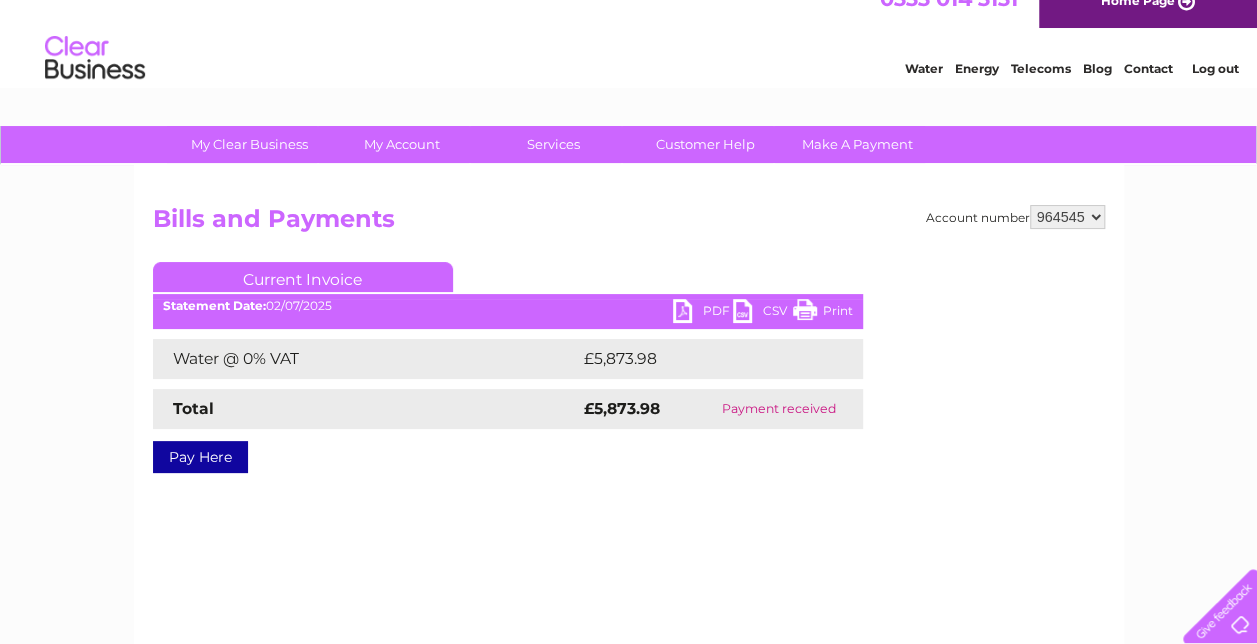scroll, scrollTop: 0, scrollLeft: 0, axis: both 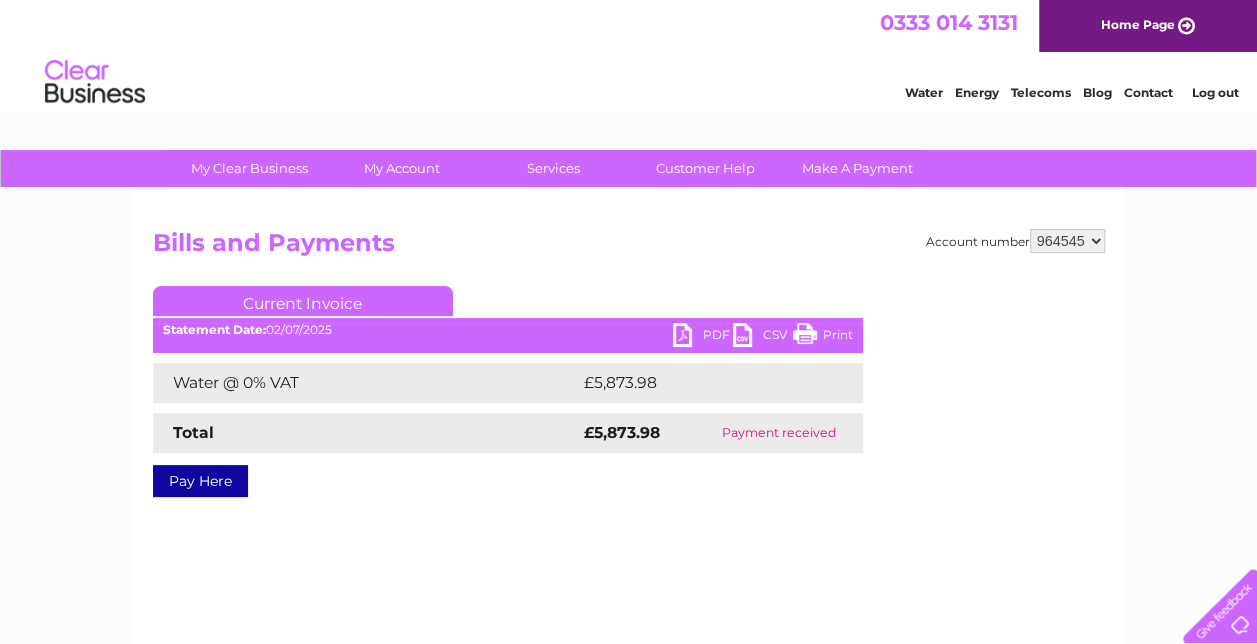 click on "PDF" at bounding box center (703, 337) 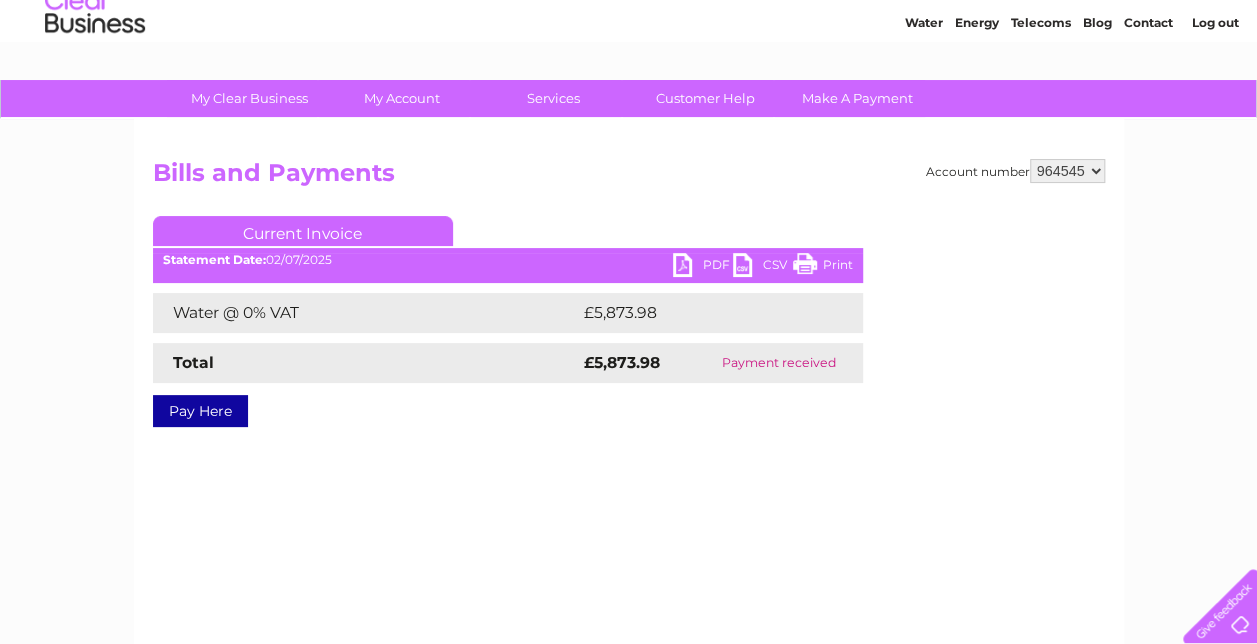 scroll, scrollTop: 0, scrollLeft: 0, axis: both 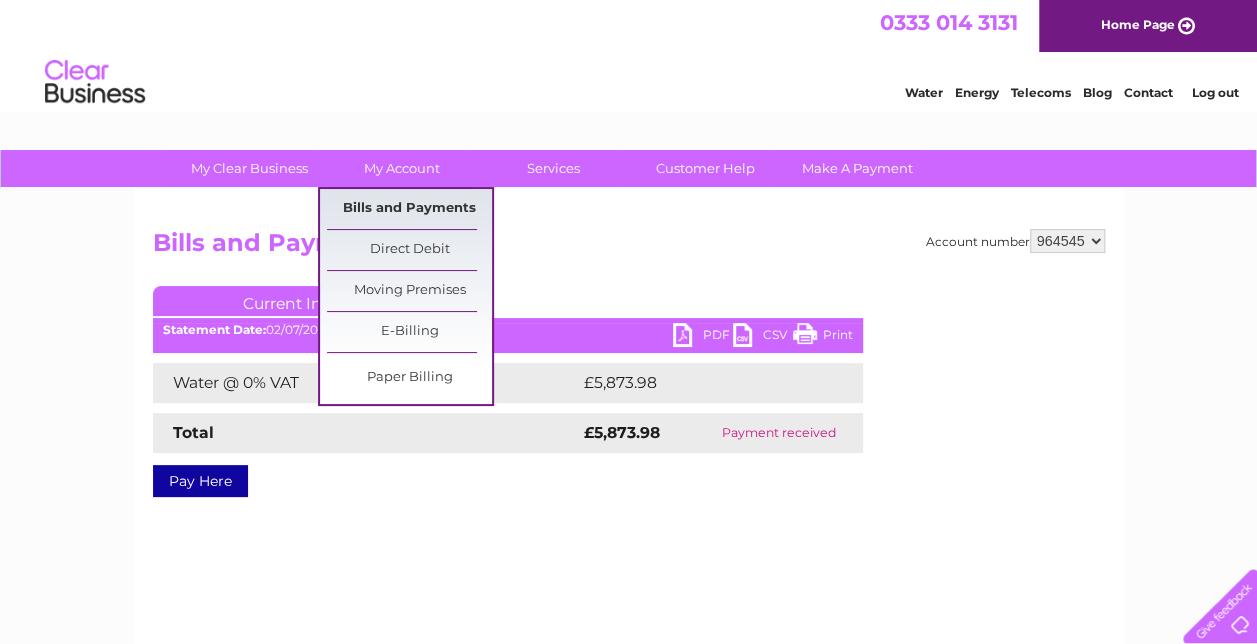 click on "Bills and Payments" at bounding box center [409, 209] 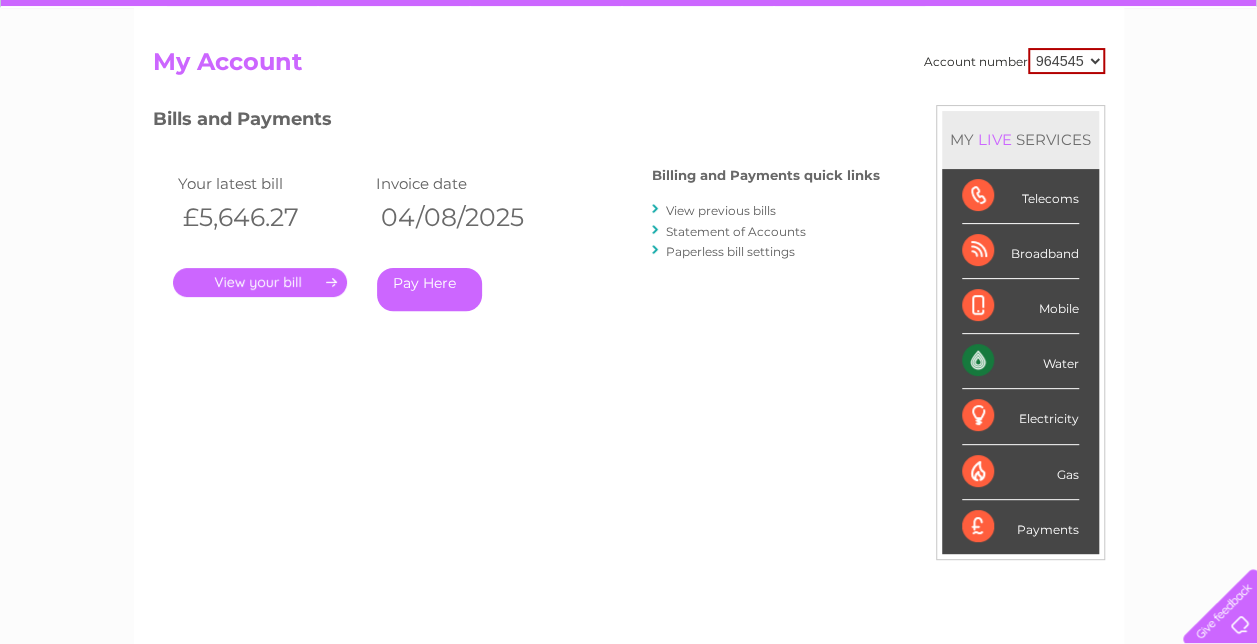 scroll, scrollTop: 0, scrollLeft: 0, axis: both 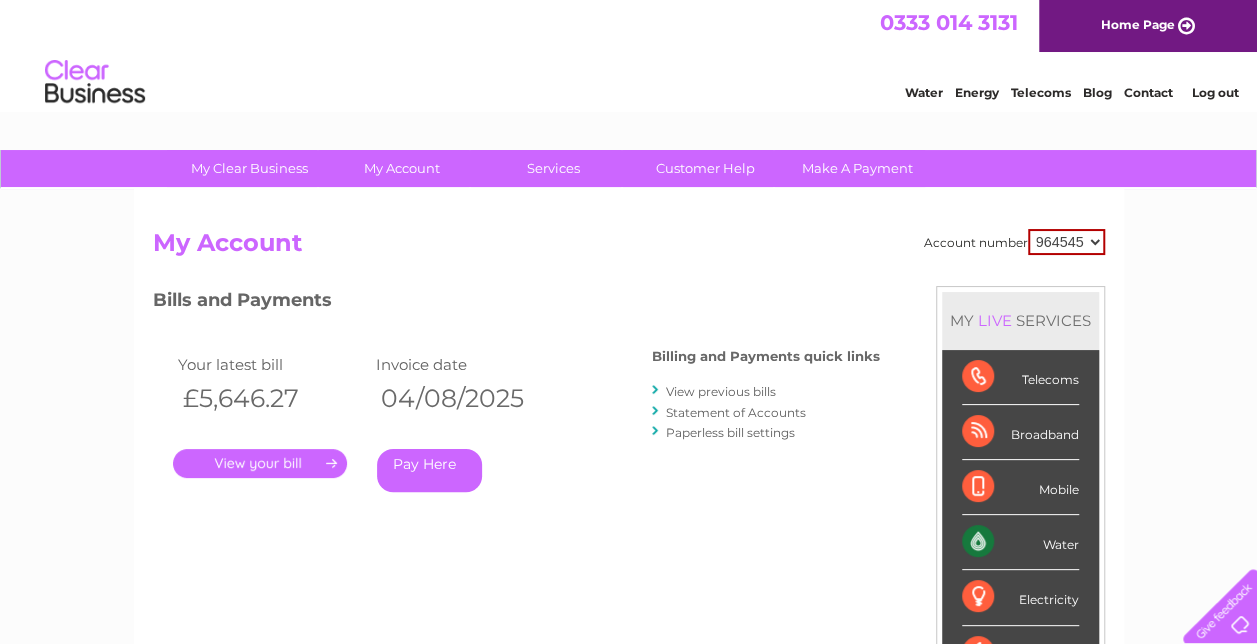 click on "964545" at bounding box center [1066, 242] 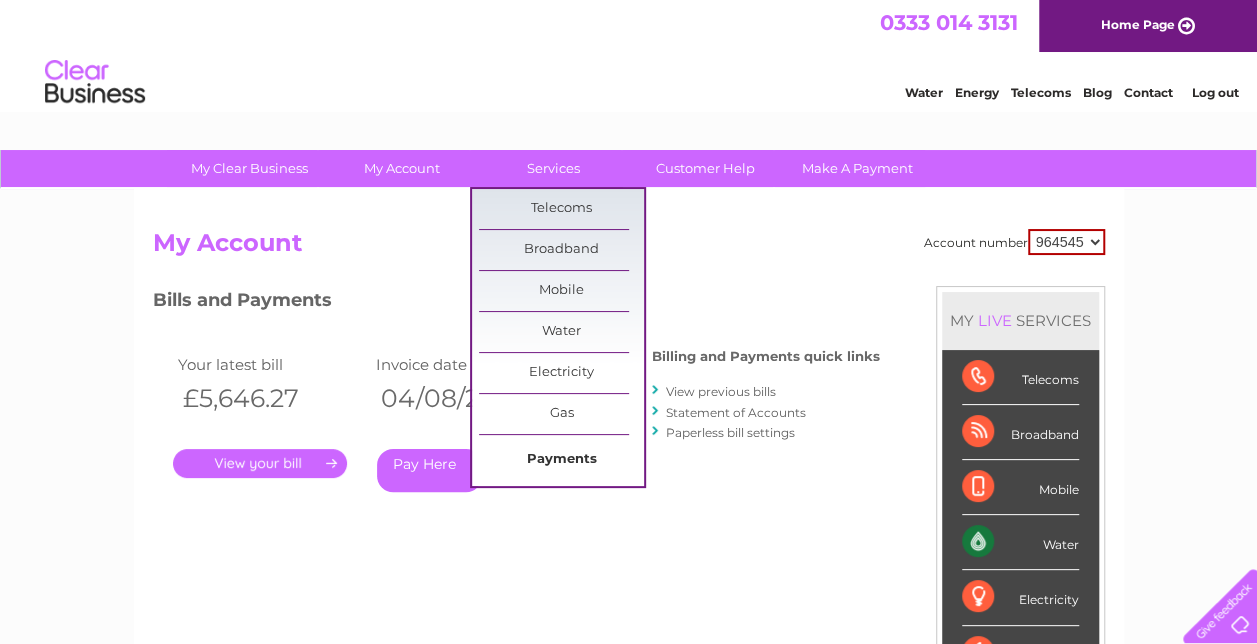 click on "Payments" at bounding box center [561, 460] 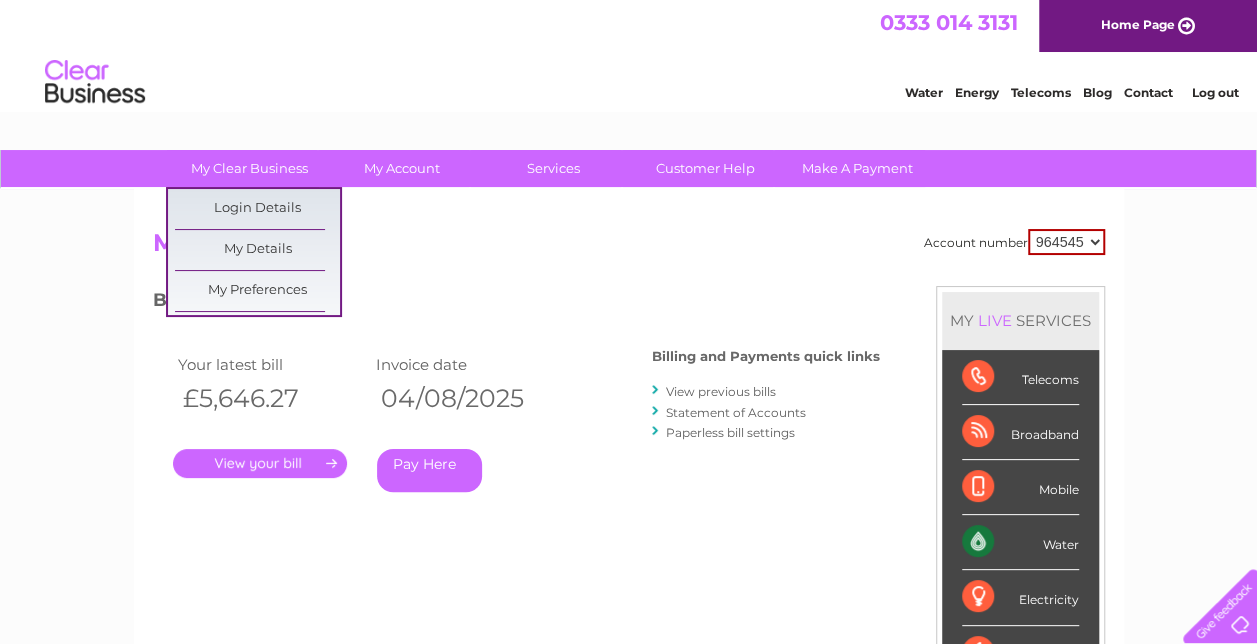 scroll, scrollTop: 0, scrollLeft: 0, axis: both 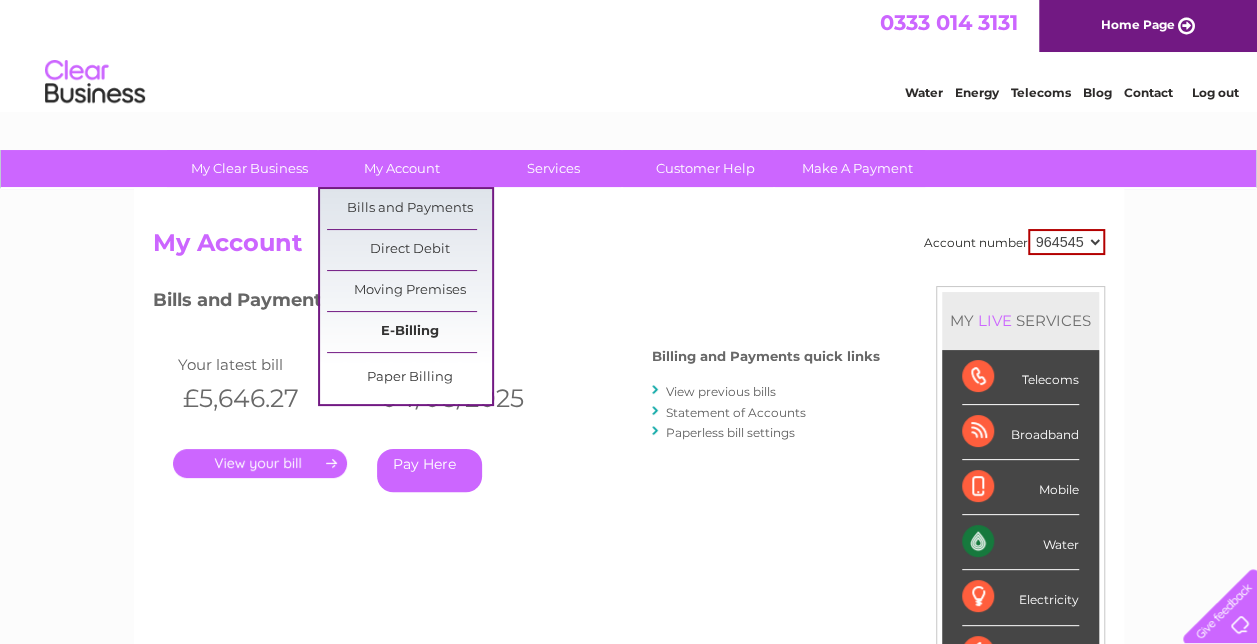 click on "E-Billing" at bounding box center (409, 332) 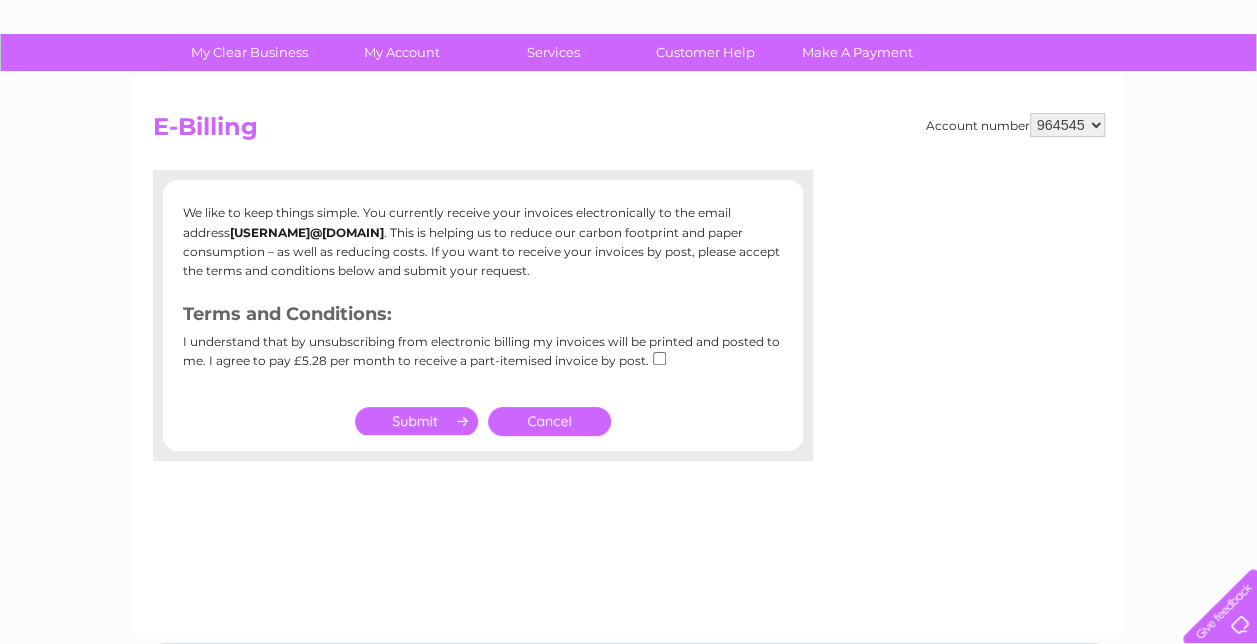 scroll, scrollTop: 100, scrollLeft: 0, axis: vertical 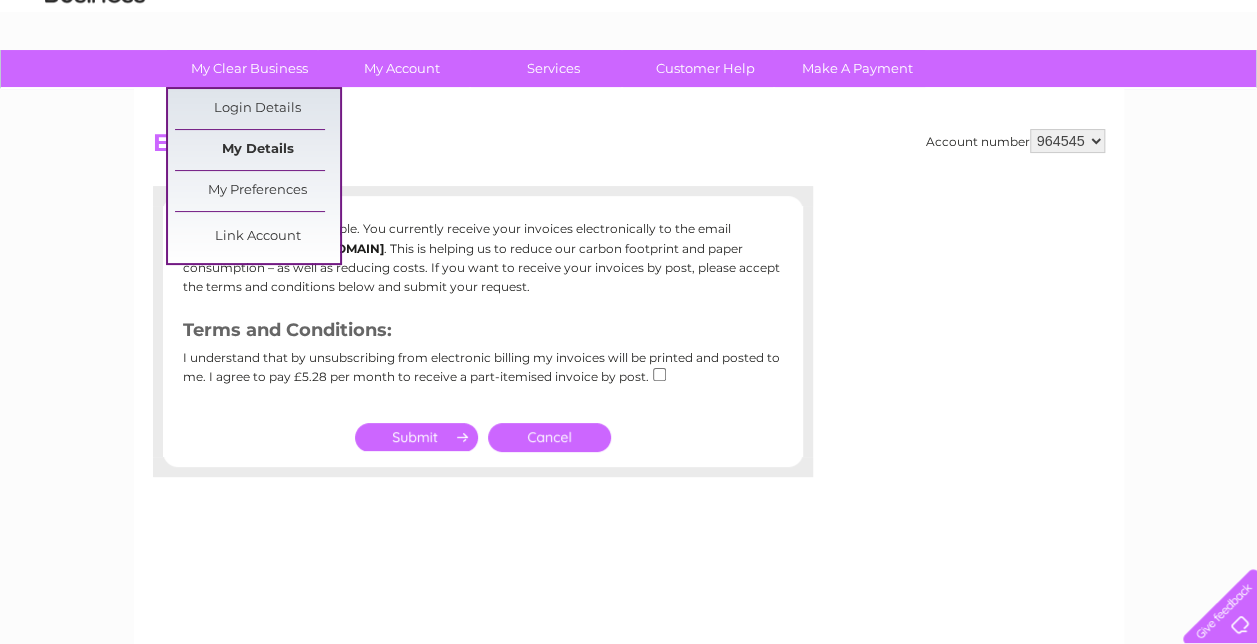 click on "My Details" at bounding box center [257, 150] 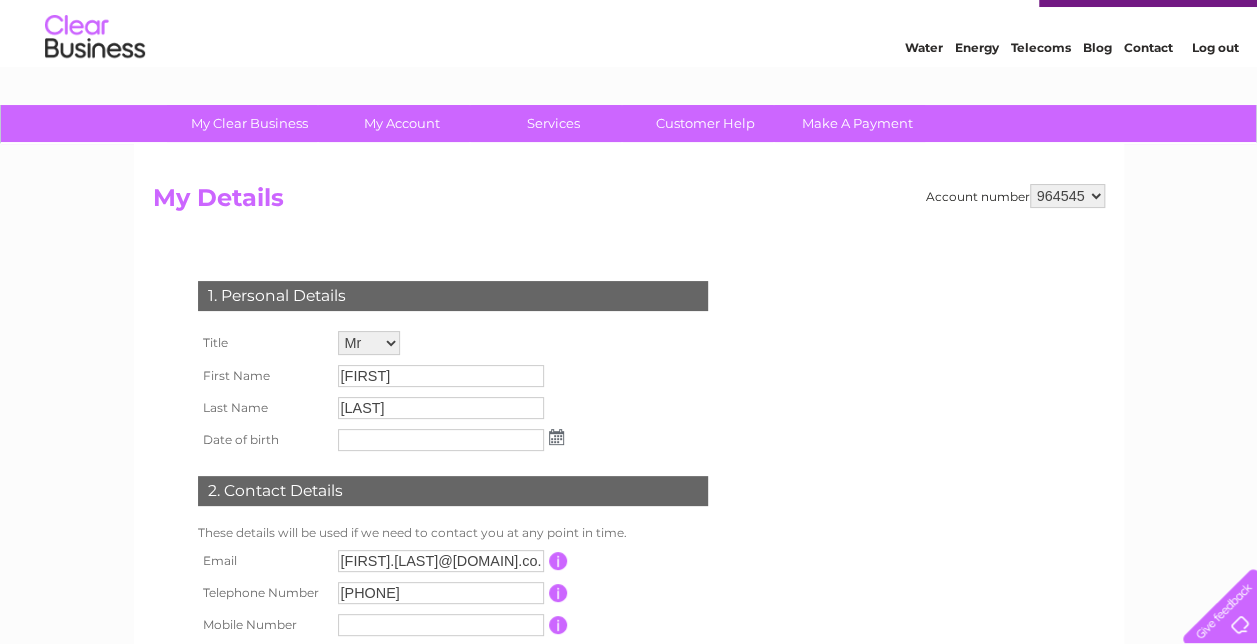 scroll, scrollTop: 0, scrollLeft: 0, axis: both 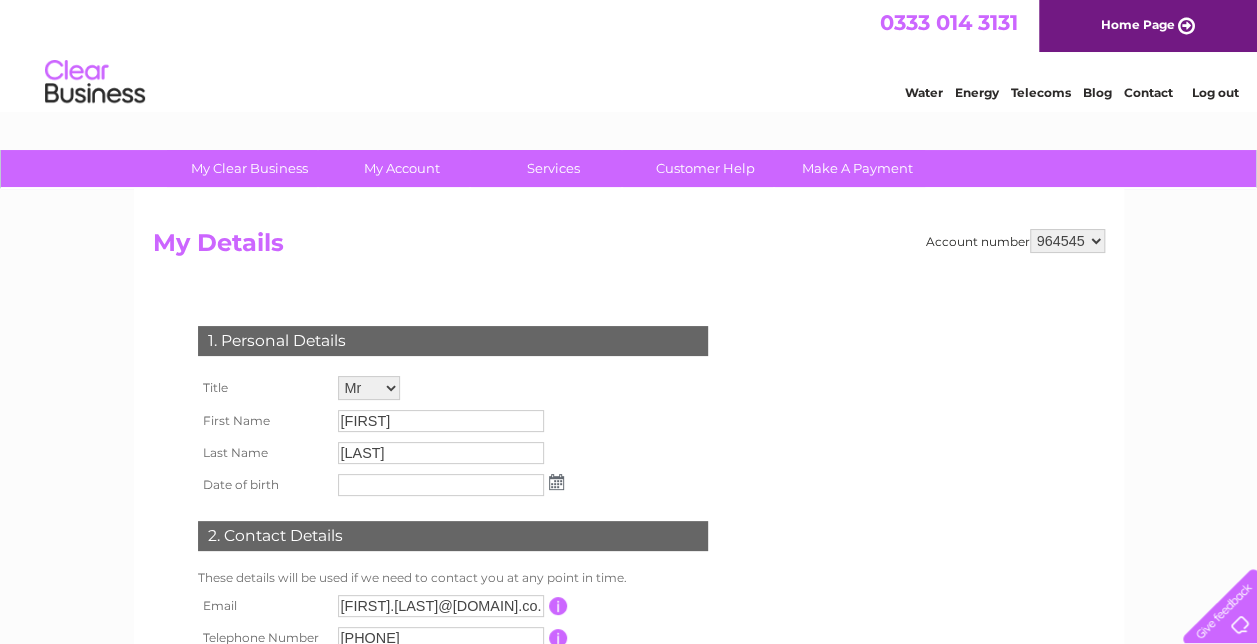 click at bounding box center [95, 82] 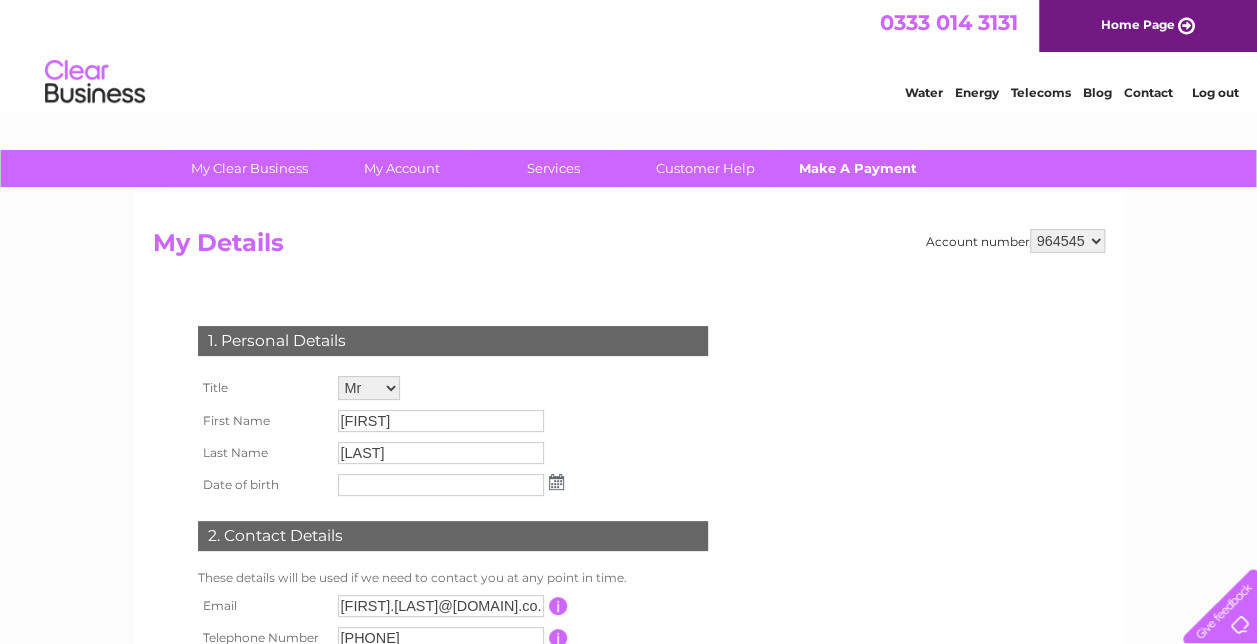 click on "Make A Payment" at bounding box center [857, 168] 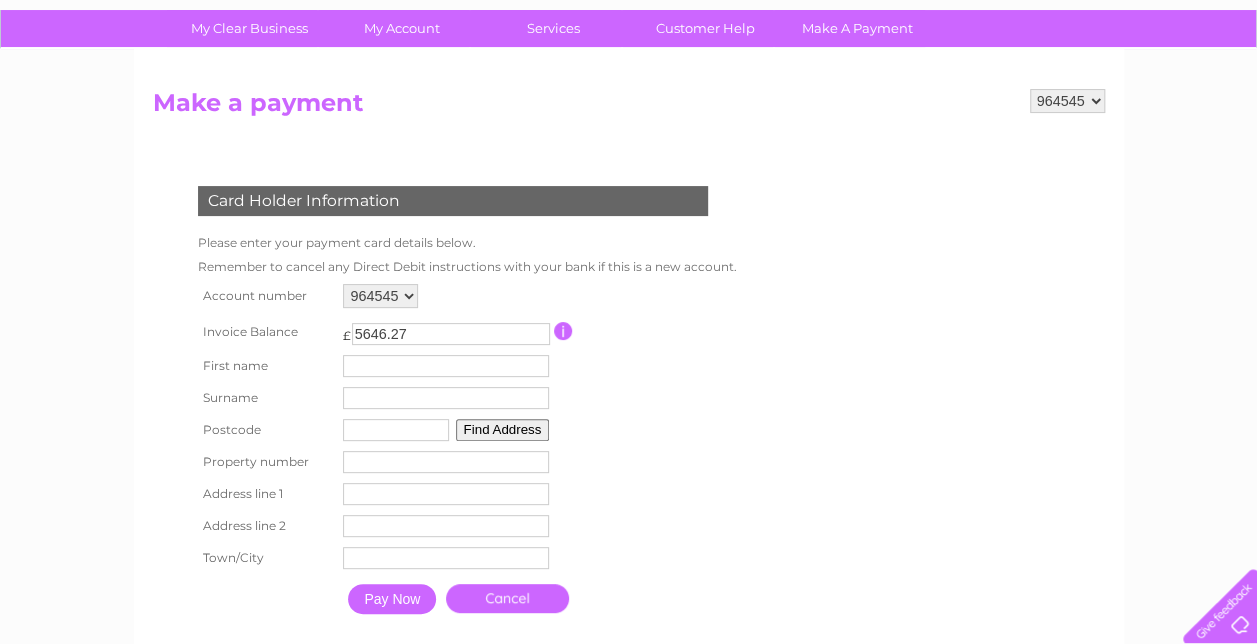 scroll, scrollTop: 0, scrollLeft: 0, axis: both 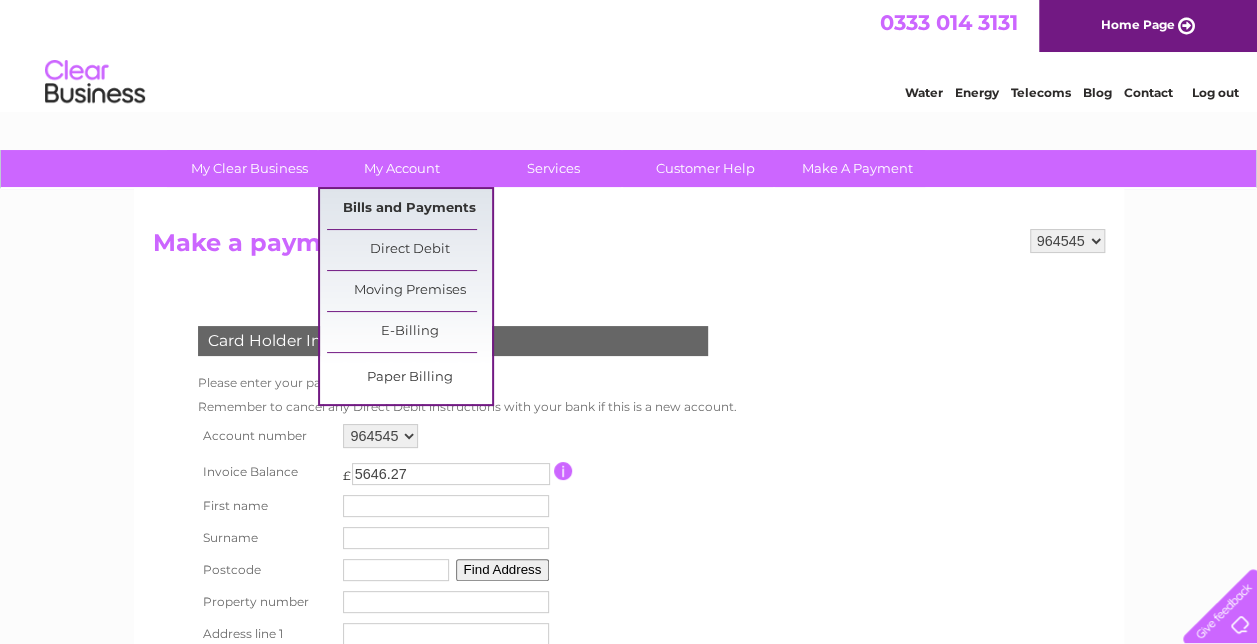 click on "Bills and Payments" at bounding box center (409, 209) 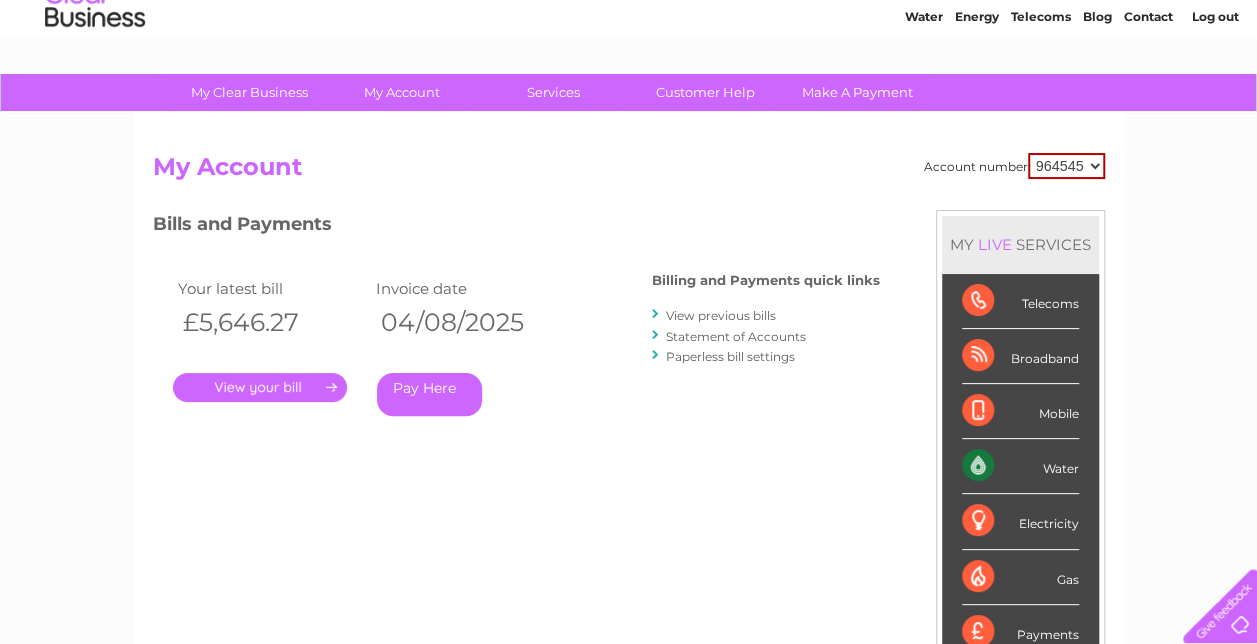 scroll, scrollTop: 100, scrollLeft: 0, axis: vertical 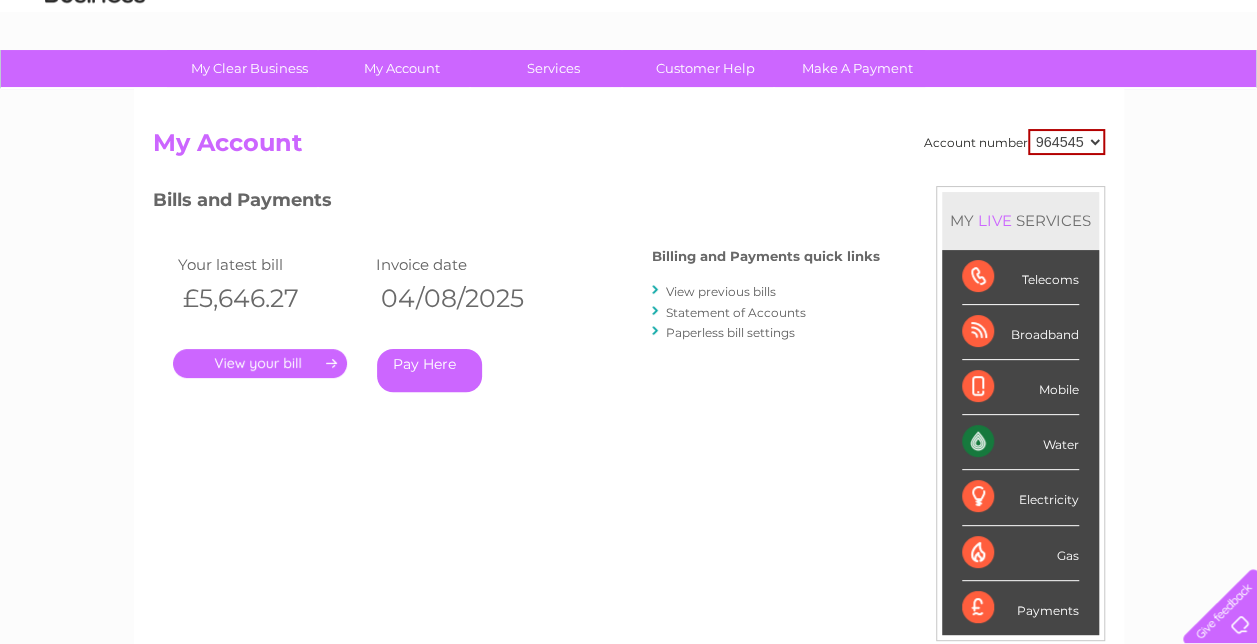 click on "My Clear Business
Login Details
My Details
My Preferences
Link Account
My Account
Bills and Payments   Direct Debit   Moving Premises" at bounding box center (628, 571) 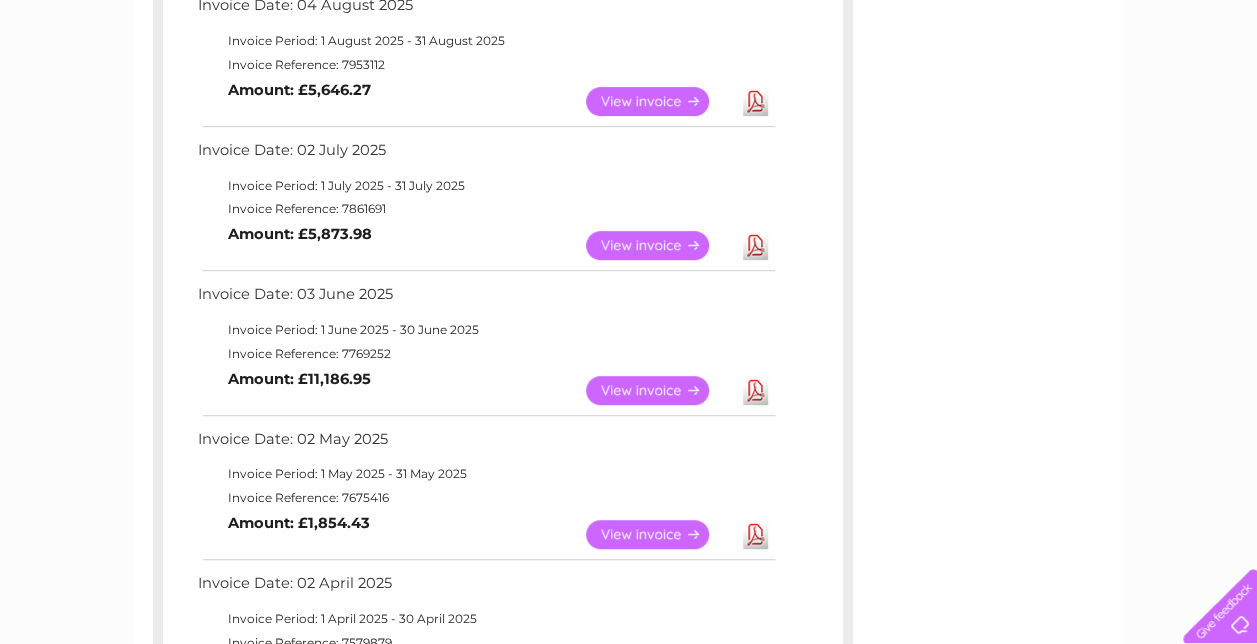 scroll, scrollTop: 400, scrollLeft: 0, axis: vertical 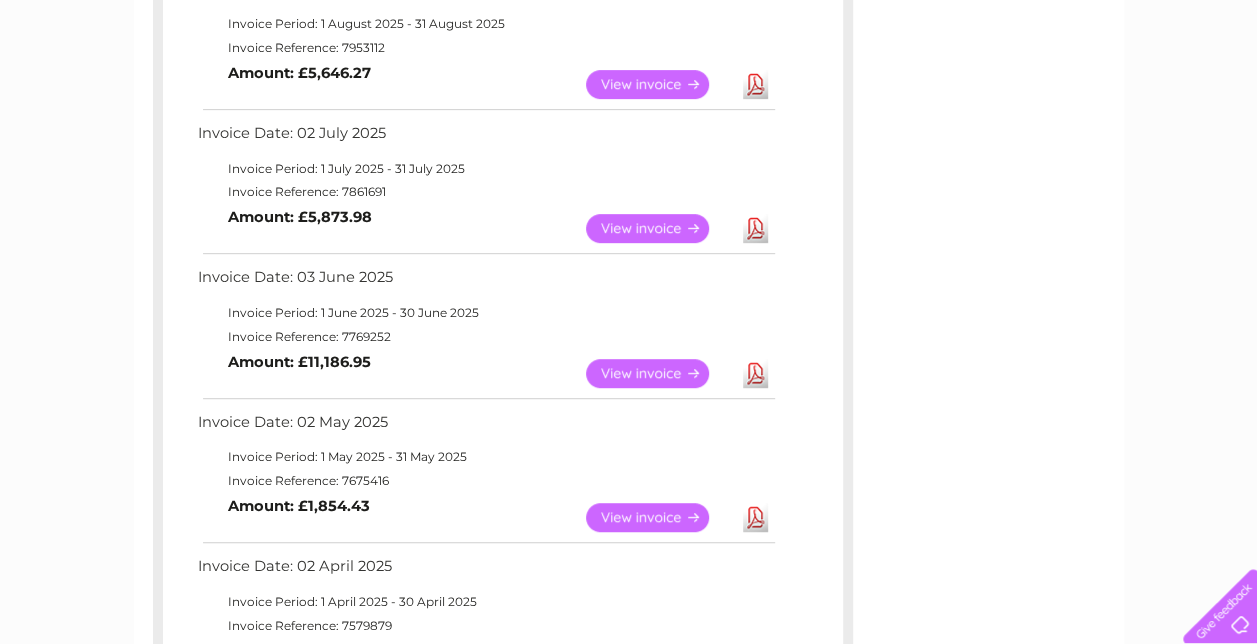 click on "Download" at bounding box center (755, 228) 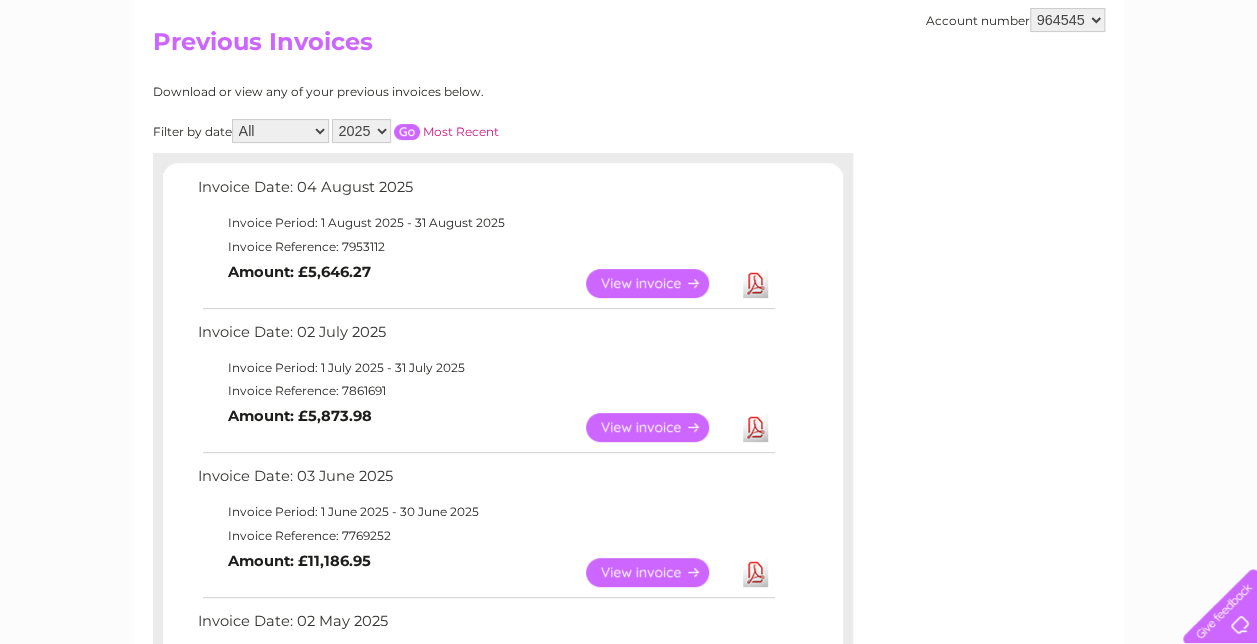 scroll, scrollTop: 200, scrollLeft: 0, axis: vertical 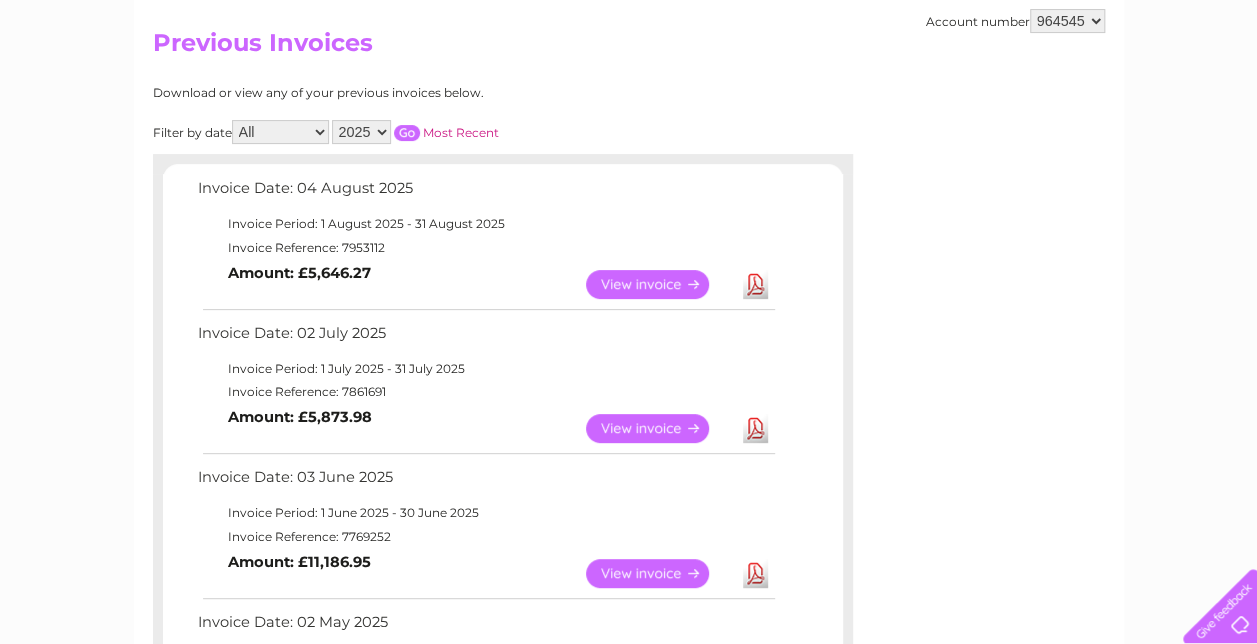 click on "Download" at bounding box center (755, 284) 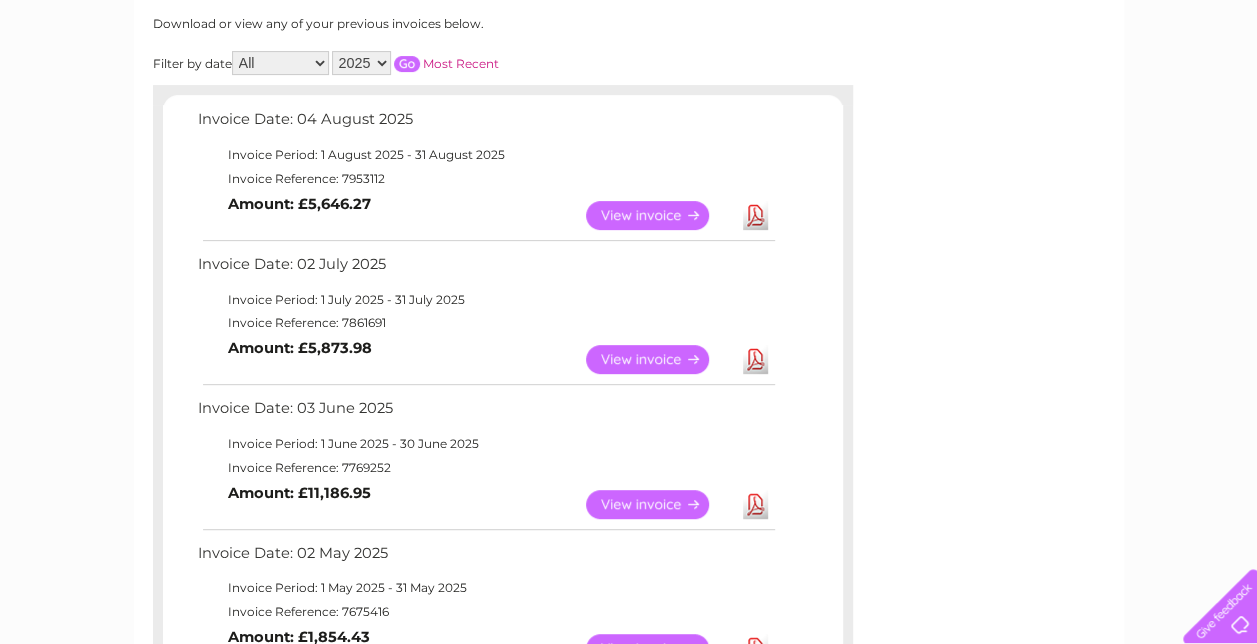 scroll, scrollTop: 300, scrollLeft: 0, axis: vertical 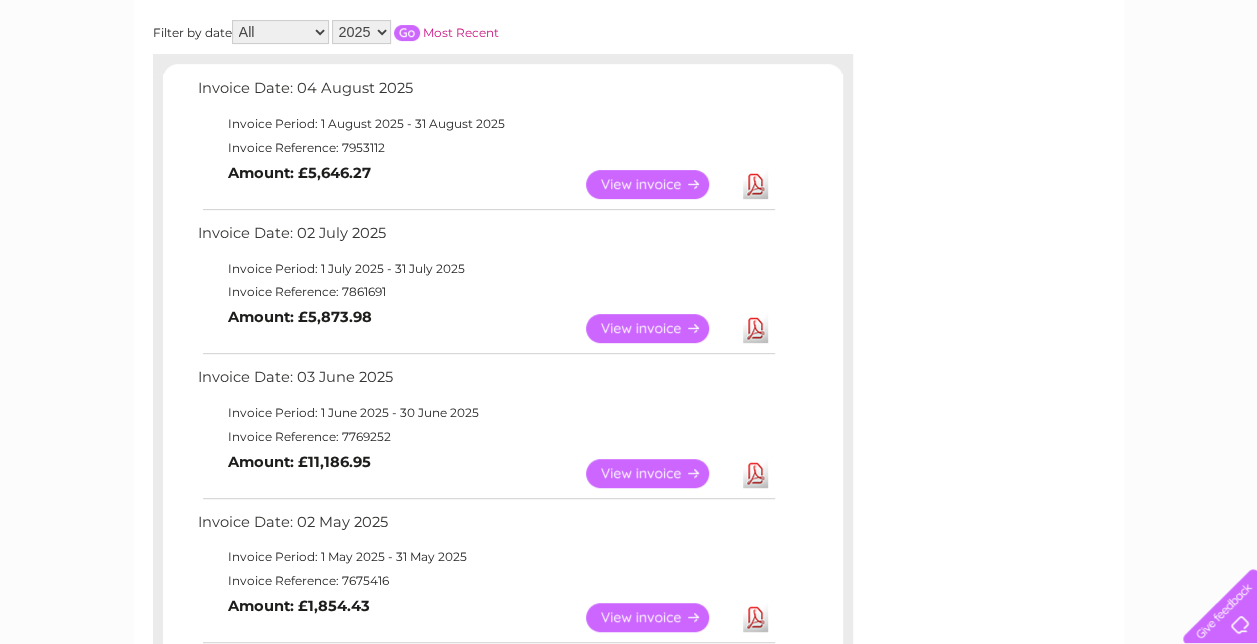 click on "Download" at bounding box center (755, 473) 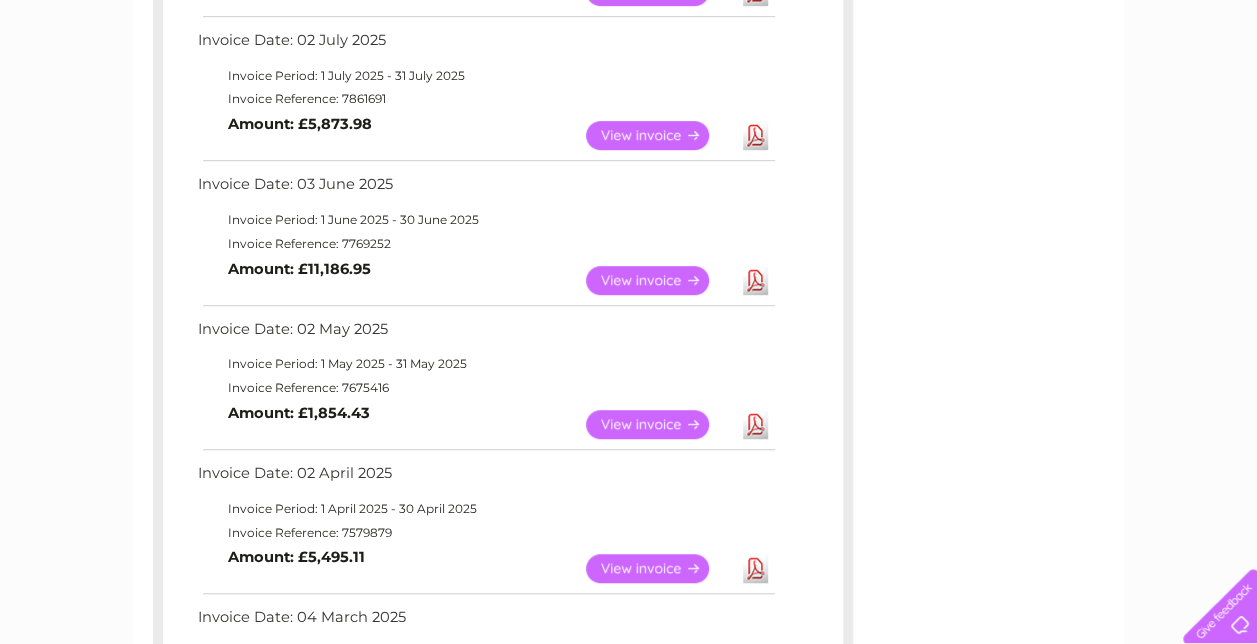 scroll, scrollTop: 500, scrollLeft: 0, axis: vertical 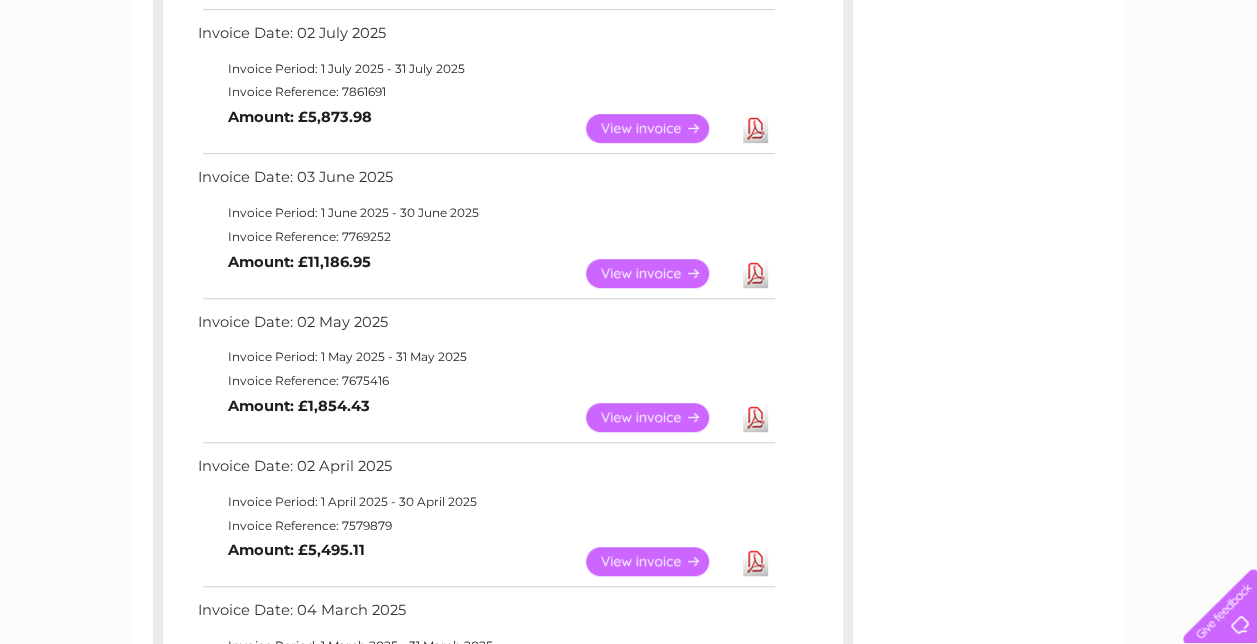 click on "Download" at bounding box center (755, 417) 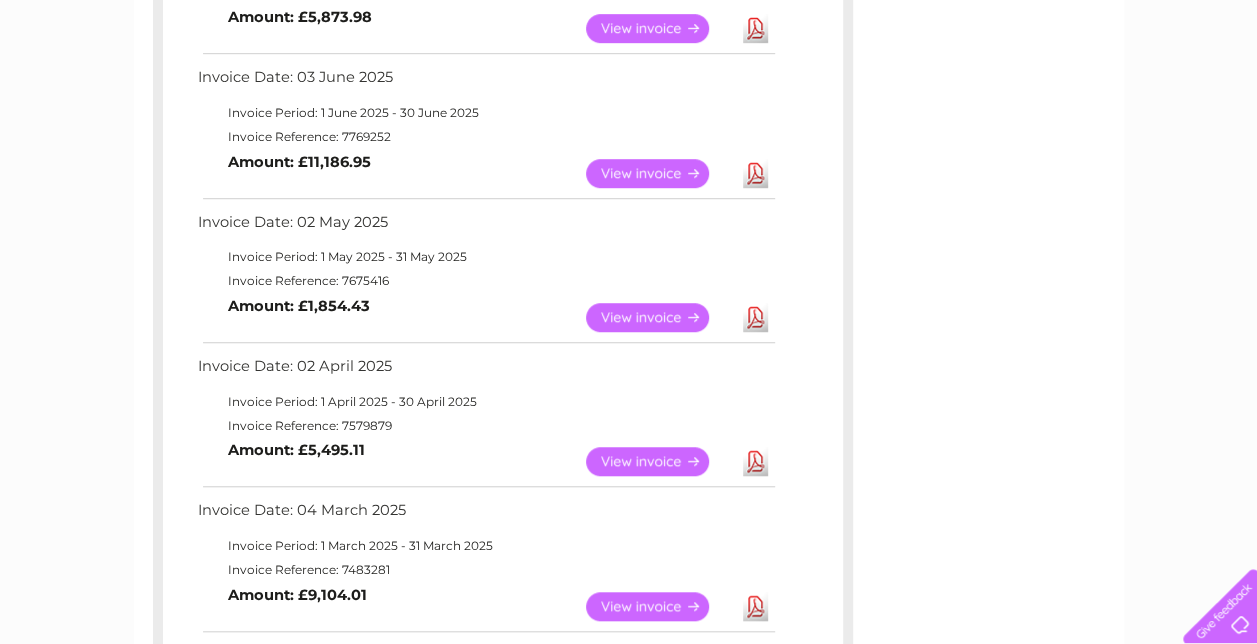 click on "Download" at bounding box center [755, 461] 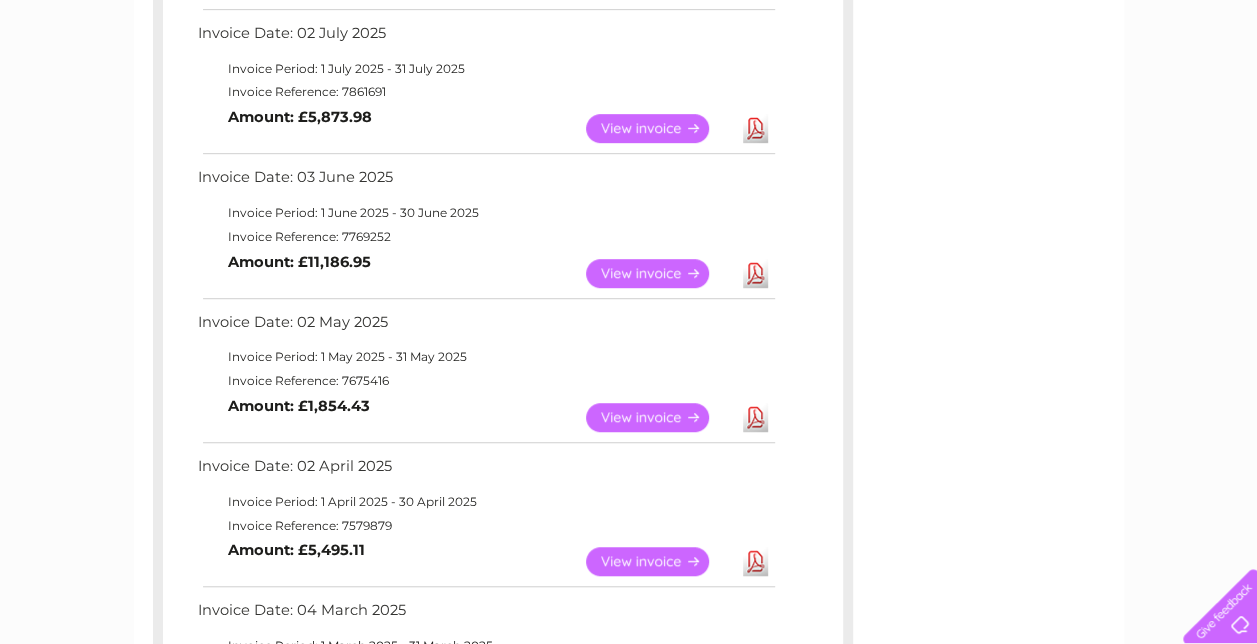 scroll, scrollTop: 600, scrollLeft: 0, axis: vertical 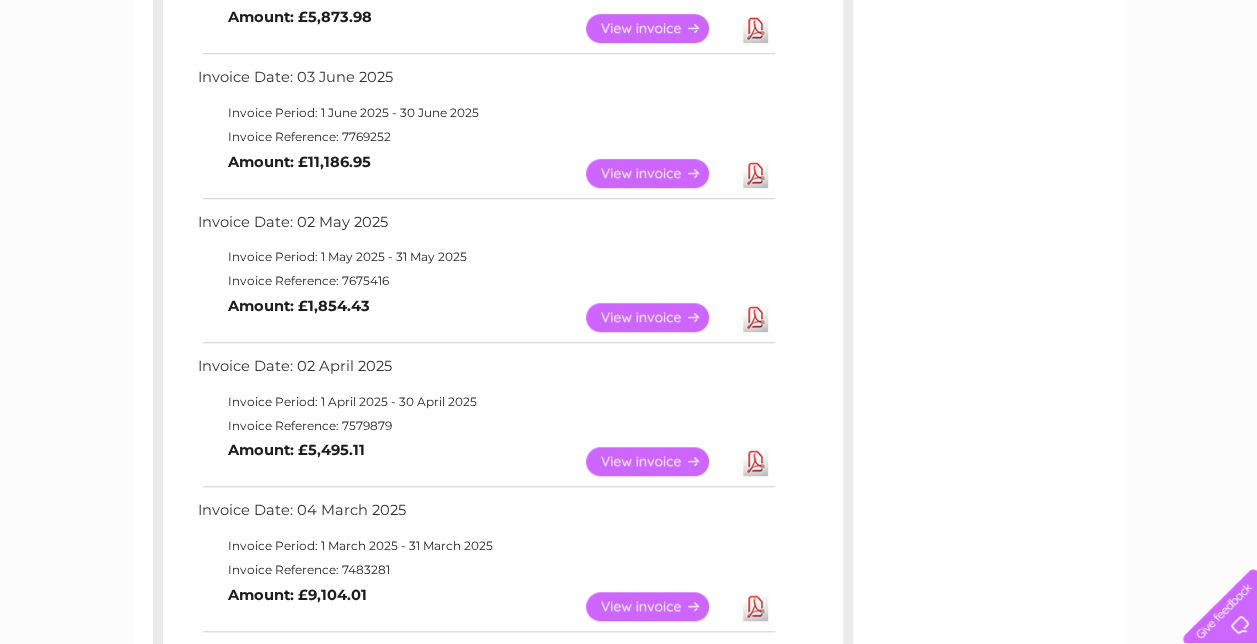 click on "Download" at bounding box center [755, 606] 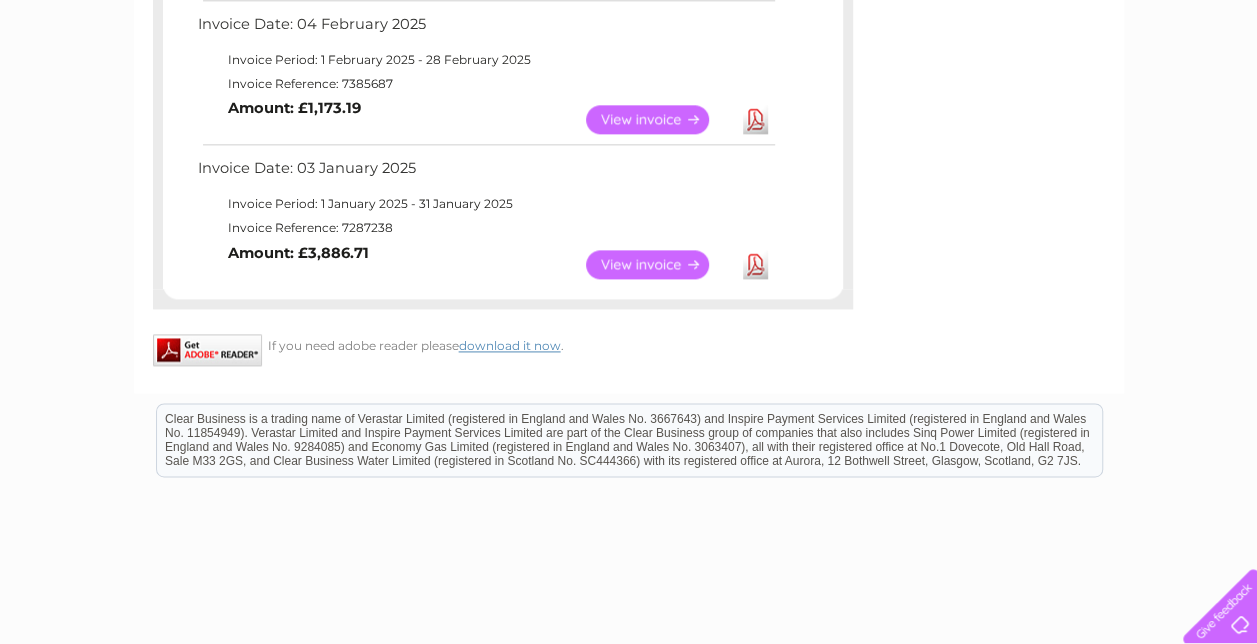 scroll, scrollTop: 1100, scrollLeft: 0, axis: vertical 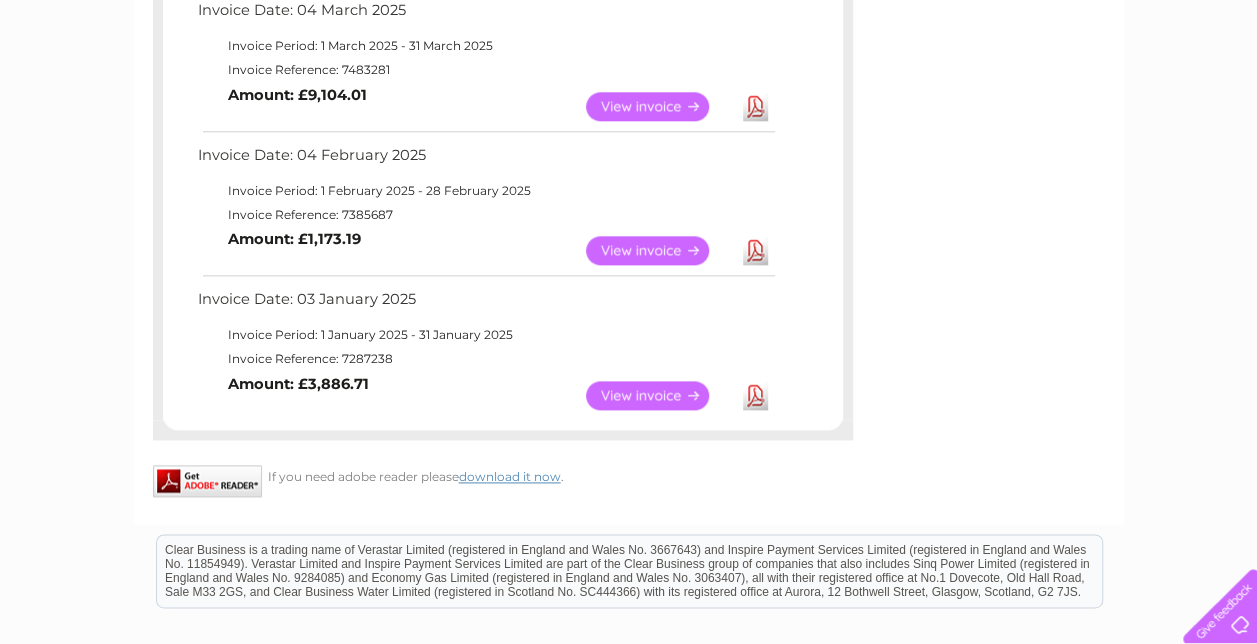 click on "View" at bounding box center (659, 250) 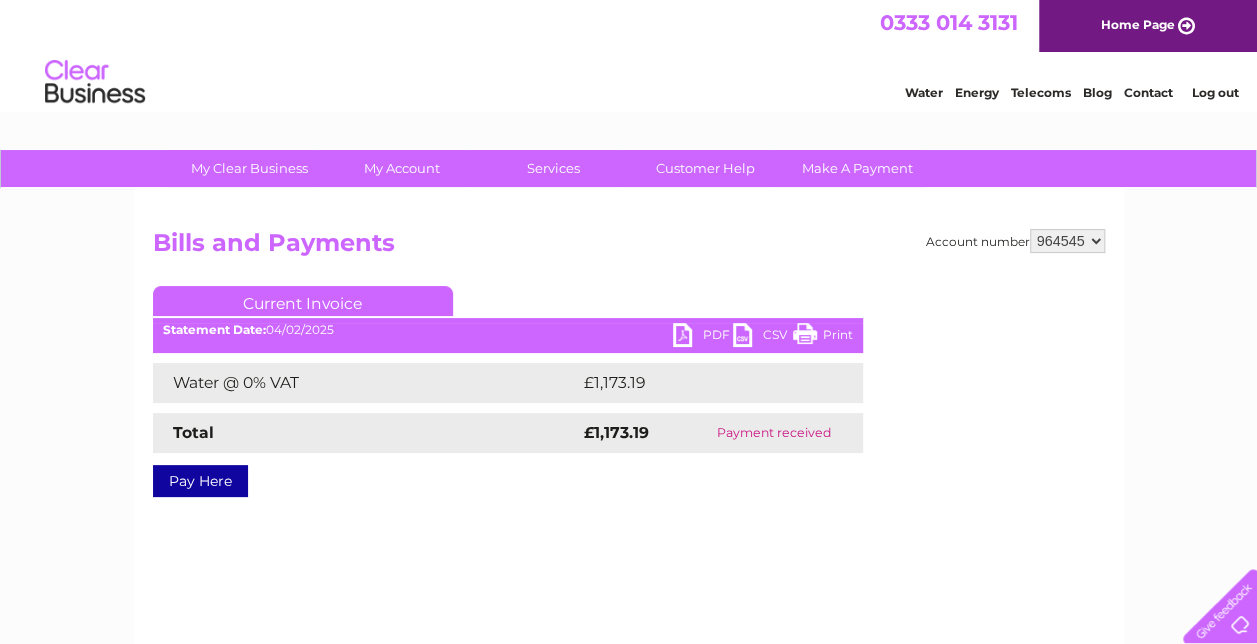 scroll, scrollTop: 0, scrollLeft: 0, axis: both 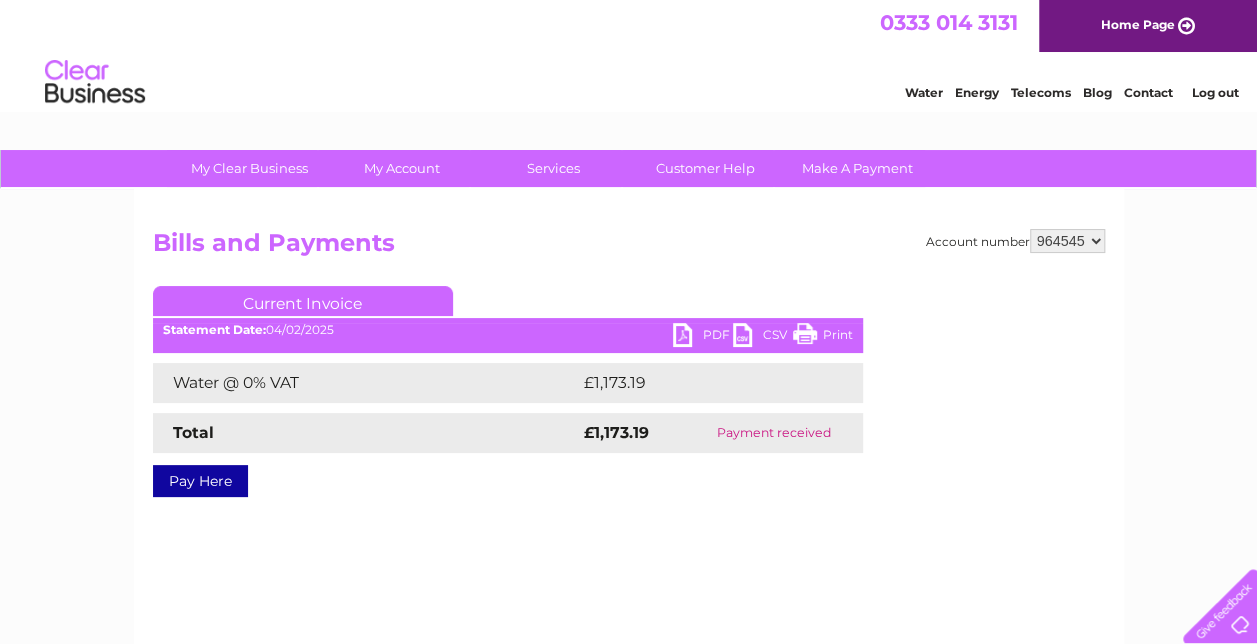 click on "PDF" at bounding box center [703, 337] 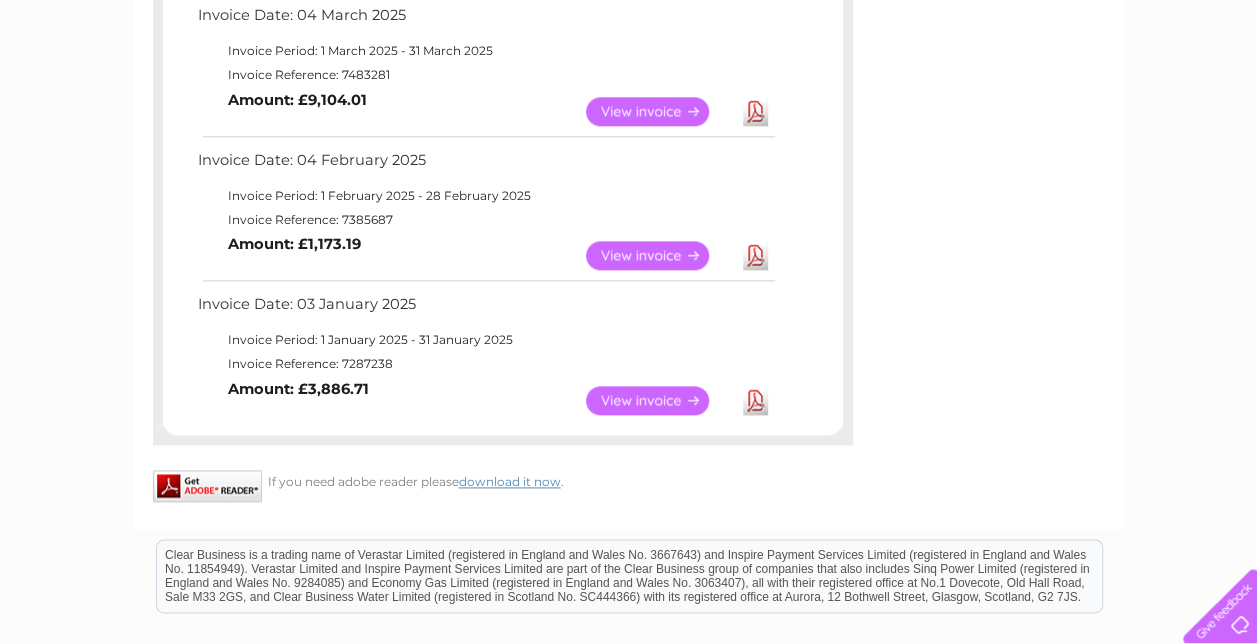 scroll, scrollTop: 0, scrollLeft: 0, axis: both 